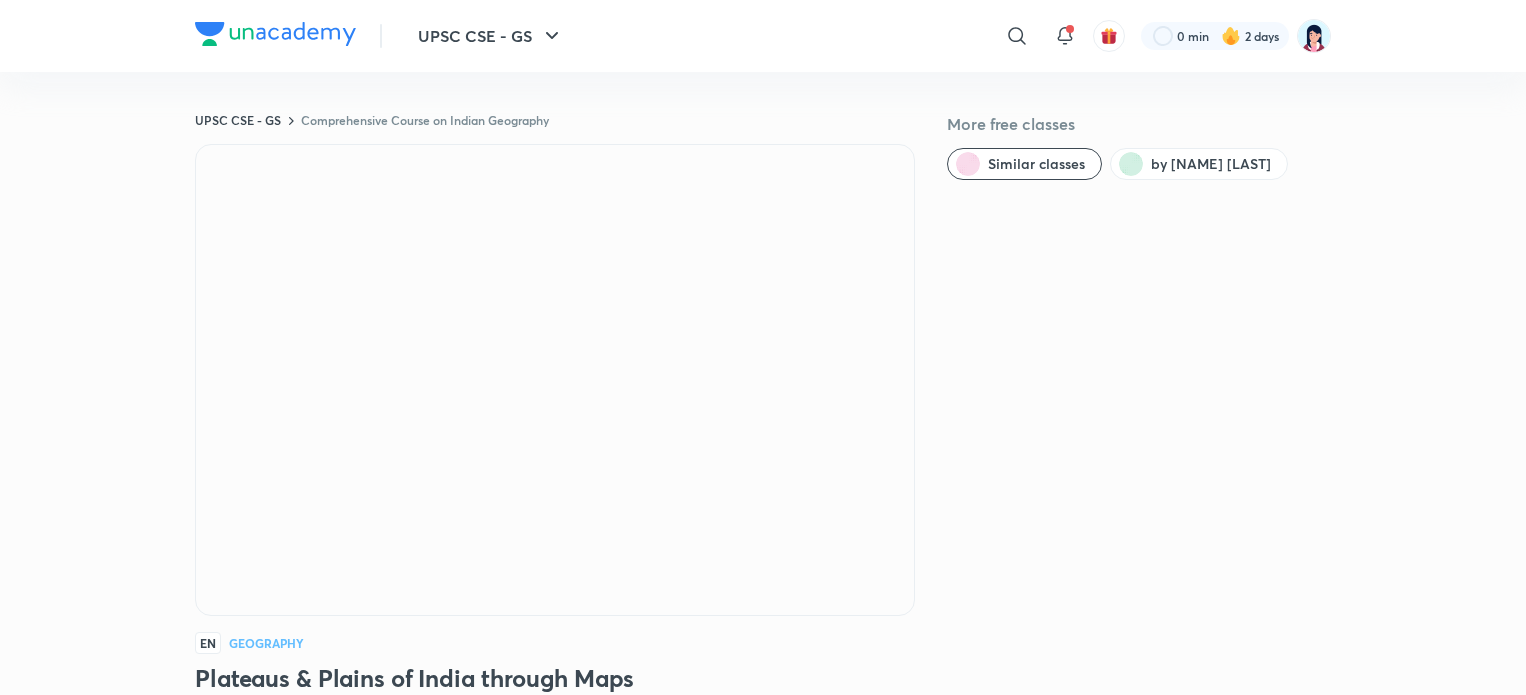 scroll, scrollTop: 0, scrollLeft: 0, axis: both 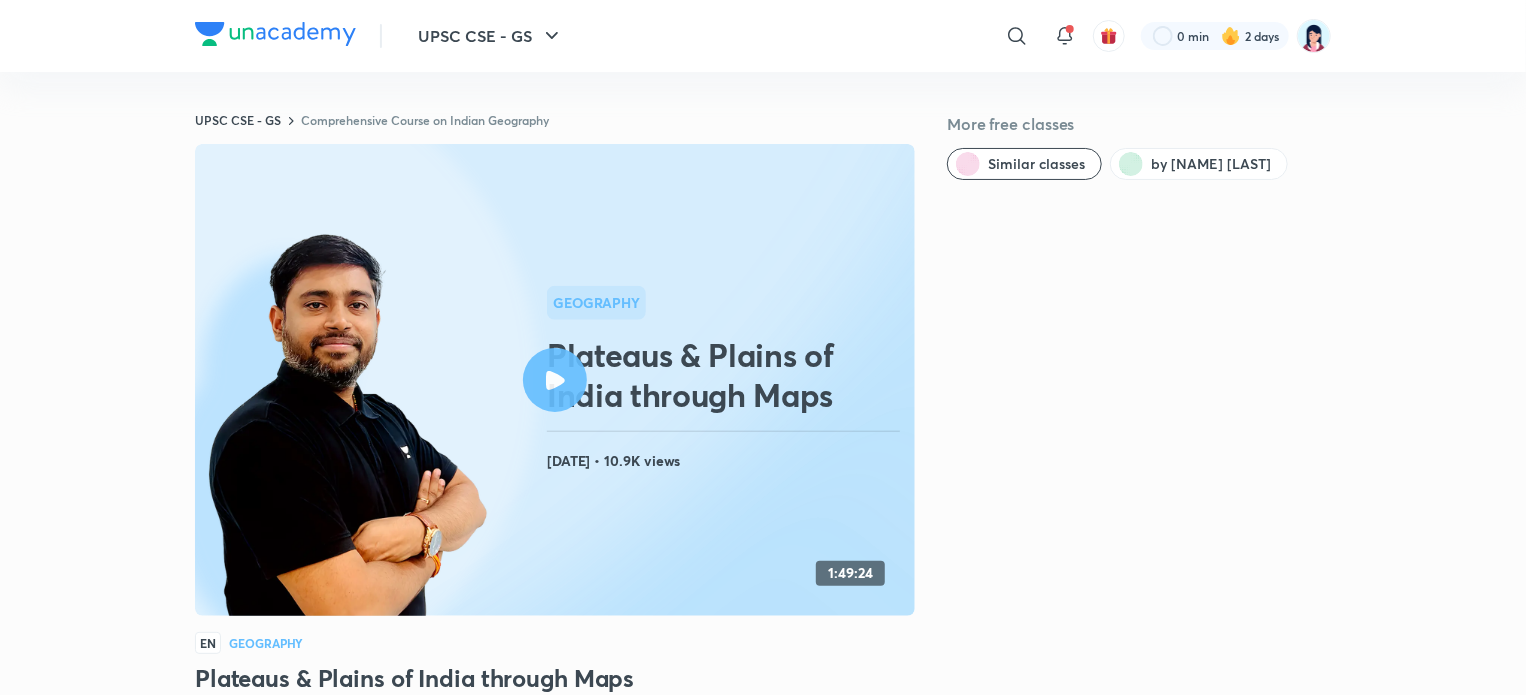click at bounding box center [555, 380] 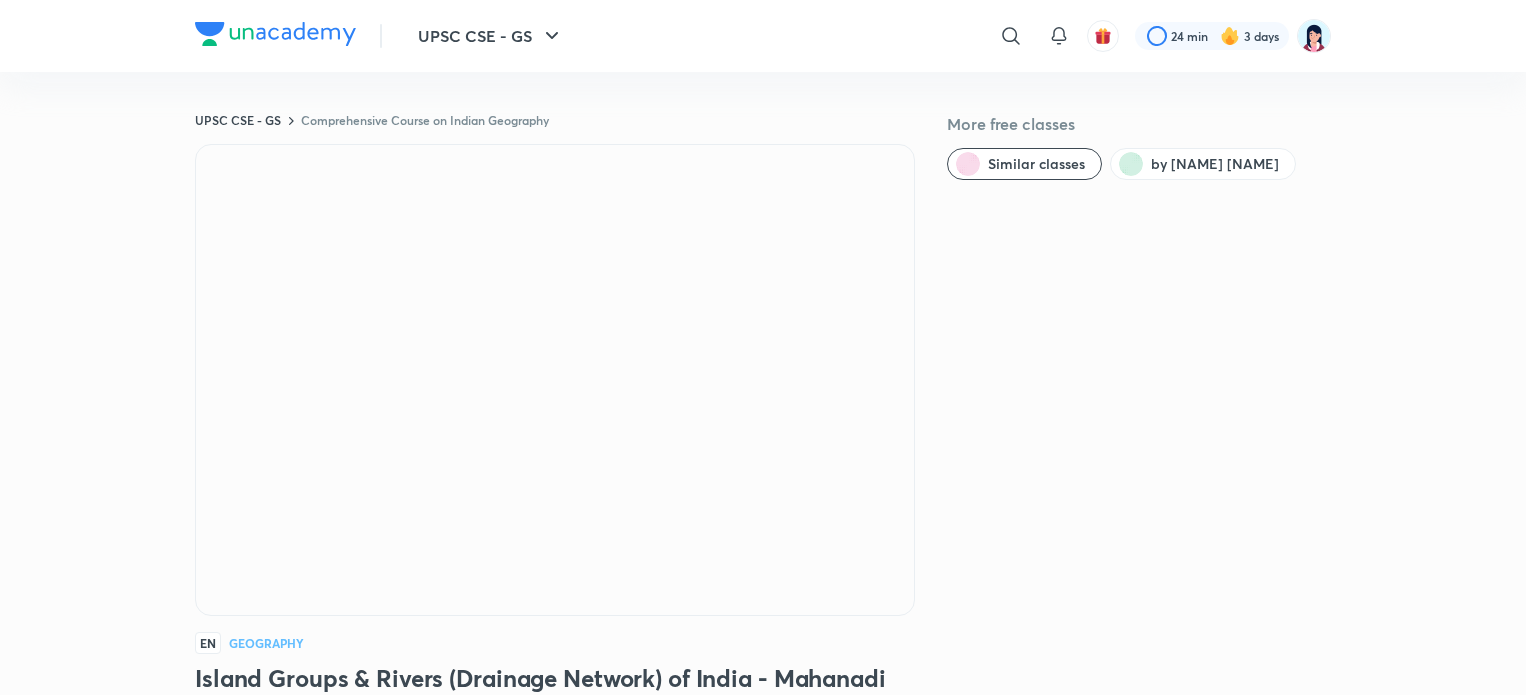 scroll, scrollTop: 0, scrollLeft: 0, axis: both 